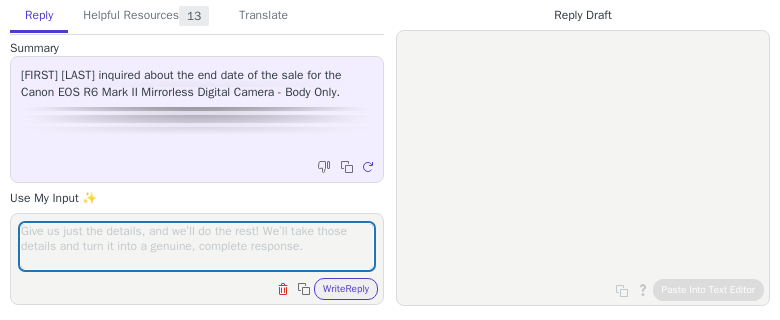 scroll, scrollTop: 0, scrollLeft: 0, axis: both 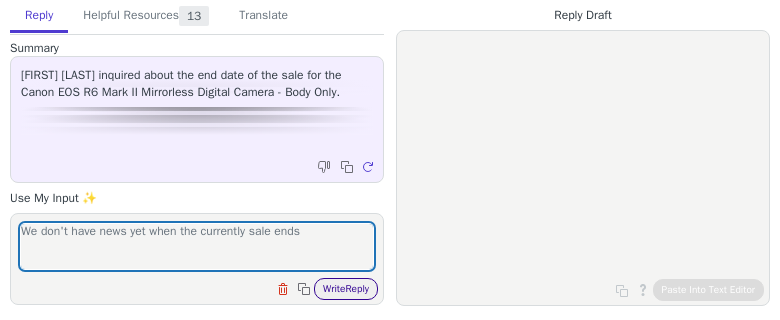 type on "We don't have news yet when the currently sale ends" 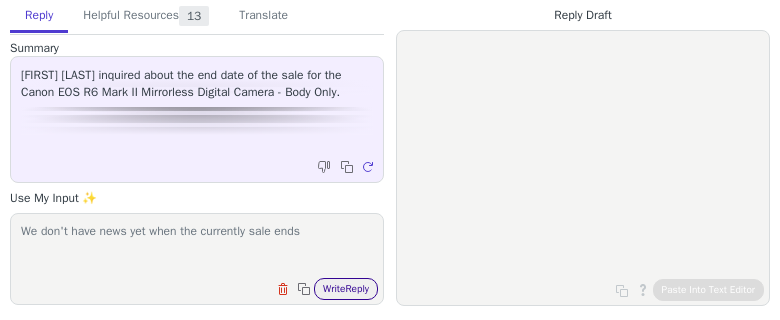click on "Write  Reply" at bounding box center [346, 289] 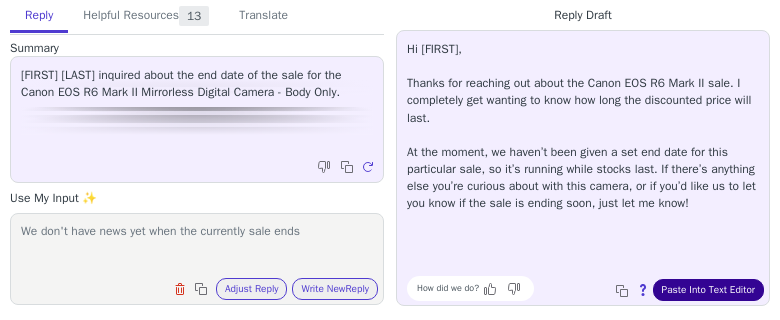 click on "Paste Into Text Editor" at bounding box center (708, 290) 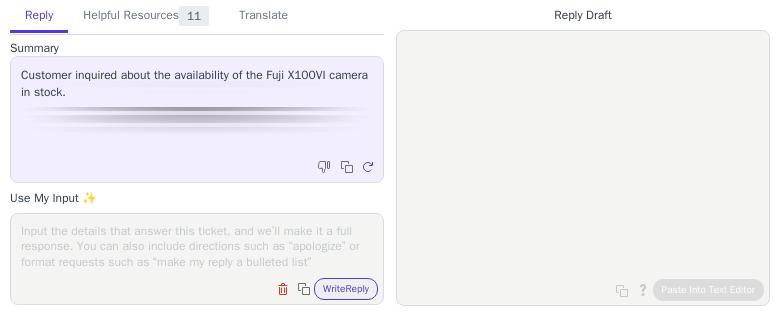 scroll, scrollTop: 0, scrollLeft: 0, axis: both 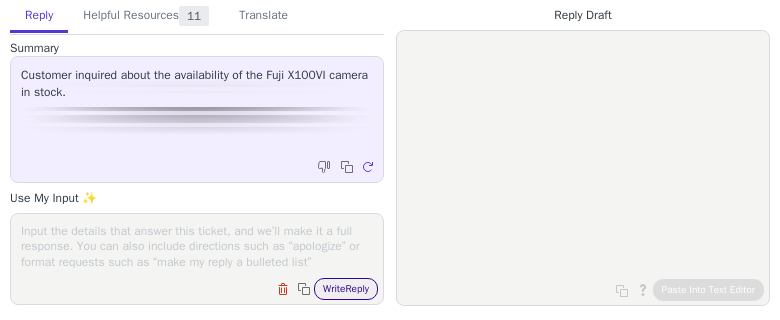 paste on "hanks for your inquiry. We currently do not have stock of the X100VI series. A rough time frame for new orders is 4-8 weeks. We can still place a pre order for you with at least a 20% deposit. Let us know if you have any other questions, we will be happy to help!" 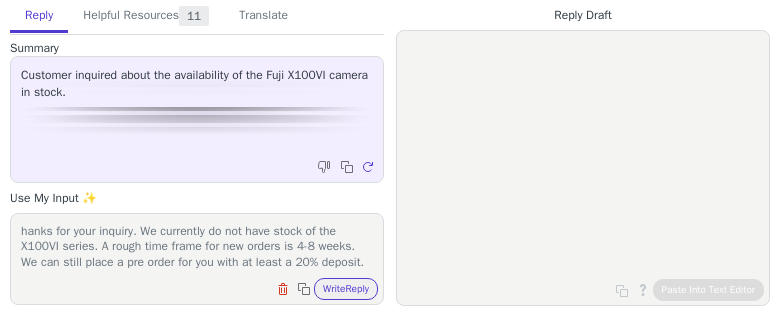 scroll, scrollTop: 62, scrollLeft: 0, axis: vertical 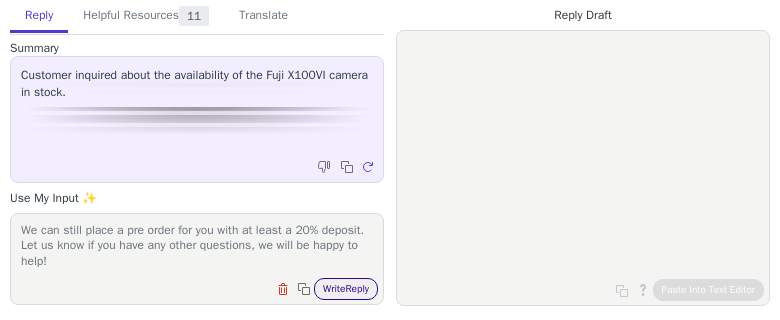 type on "hanks for your inquiry. We currently do not have stock of the X100VI series. A rough time frame for new orders is 4-8 weeks. We can still place a pre order for you with at least a 20% deposit. Let us know if you have any other questions, we will be happy to help!" 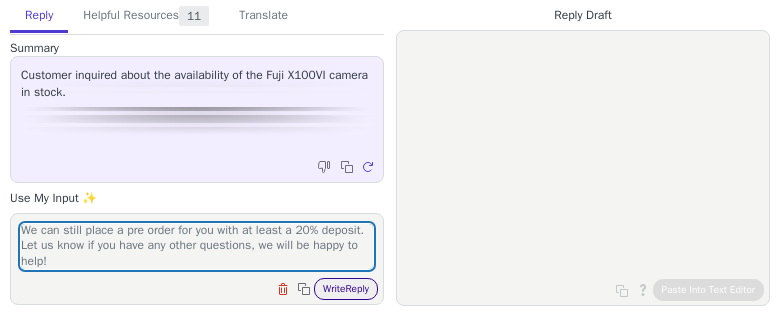 click on "Write  Reply" at bounding box center (346, 289) 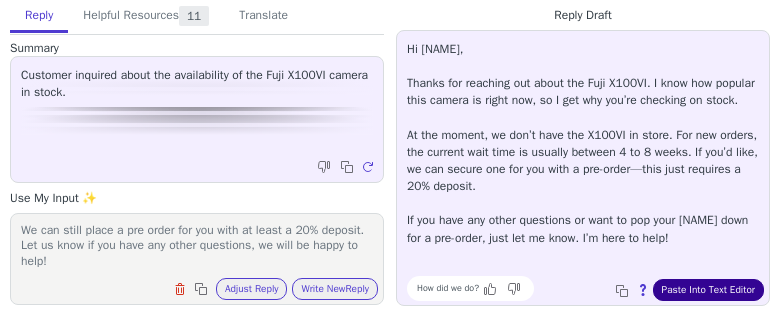 click on "Paste Into Text Editor" at bounding box center (708, 290) 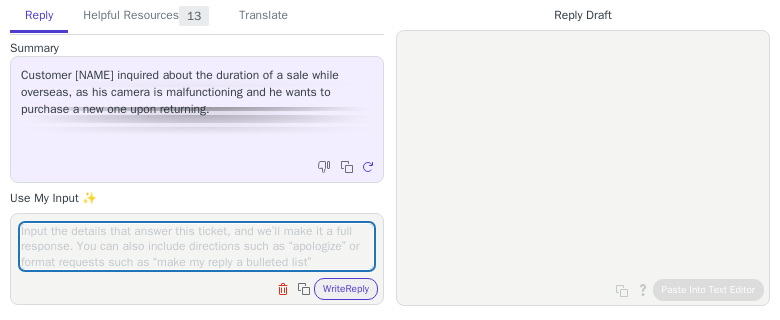 scroll, scrollTop: 0, scrollLeft: 0, axis: both 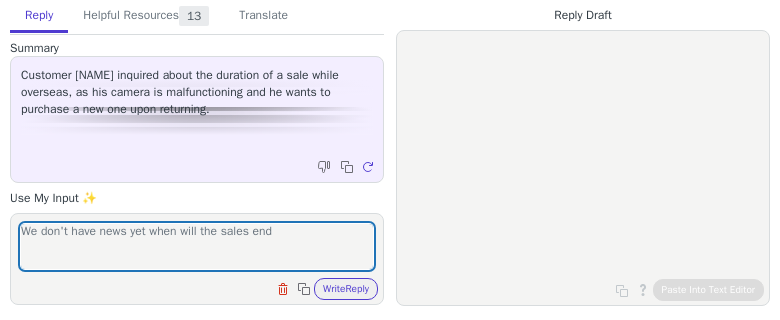 click on "Clear field Copy to clipboard Write  Reply" at bounding box center (207, 287) 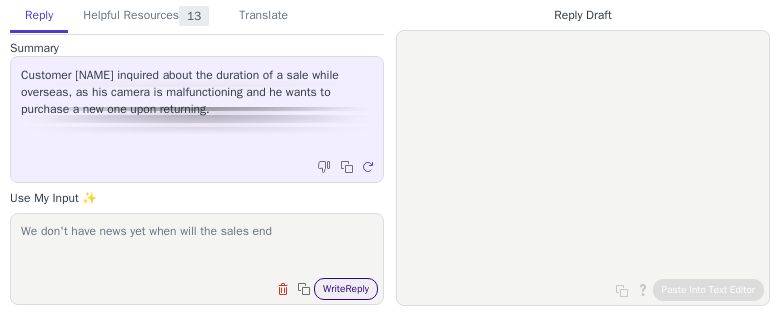 click on "Write  Reply" at bounding box center [346, 289] 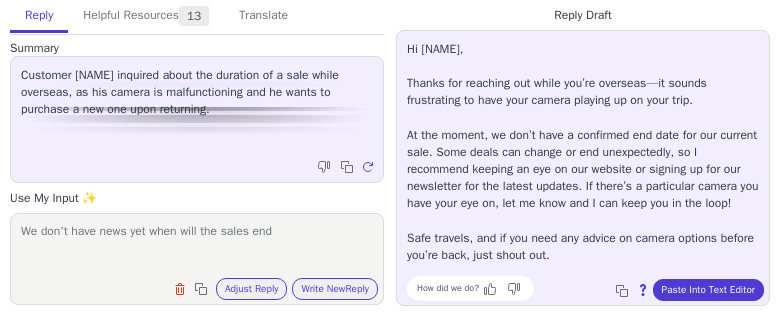 click on "We don't have news yet when will the sales end" at bounding box center [197, 246] 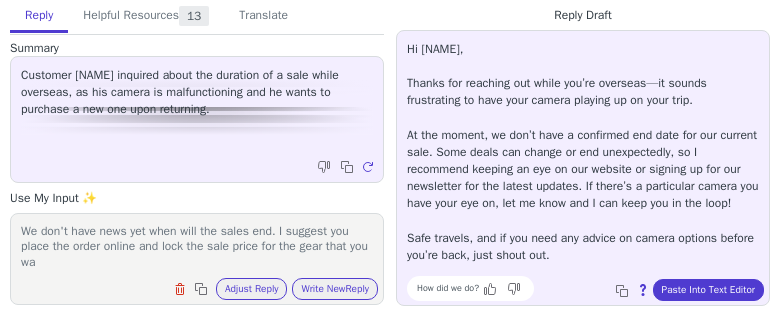 scroll, scrollTop: 1, scrollLeft: 0, axis: vertical 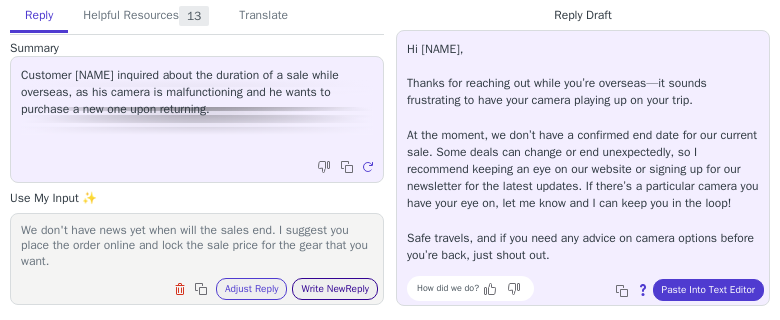 type on "We don't have news yet when will the sales end. I suggest you place the order online and lock the sale price for the gear that you want." 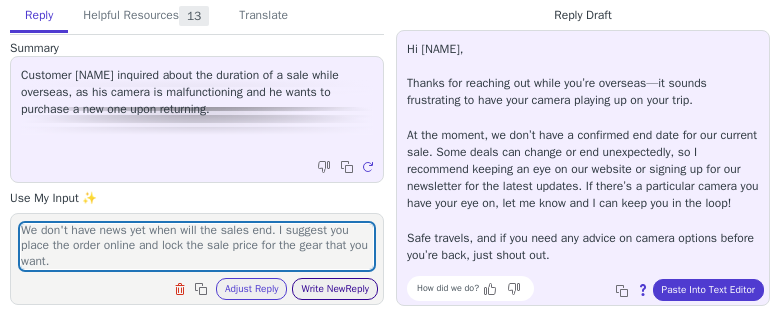 click on "Write New  Reply" at bounding box center [335, 289] 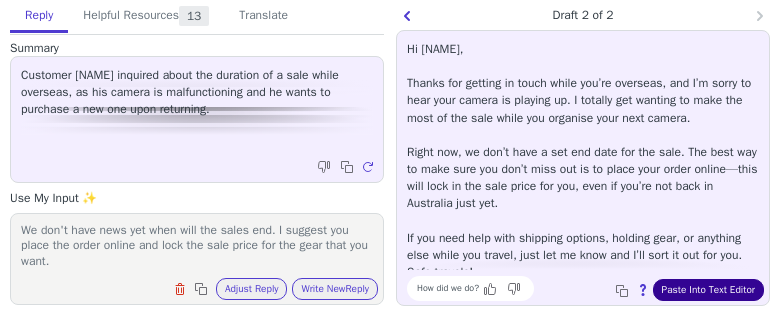 click on "Paste Into Text Editor" at bounding box center [708, 290] 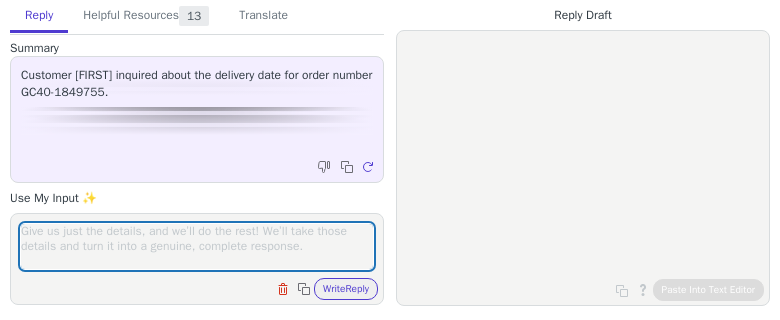 click at bounding box center (197, 246) 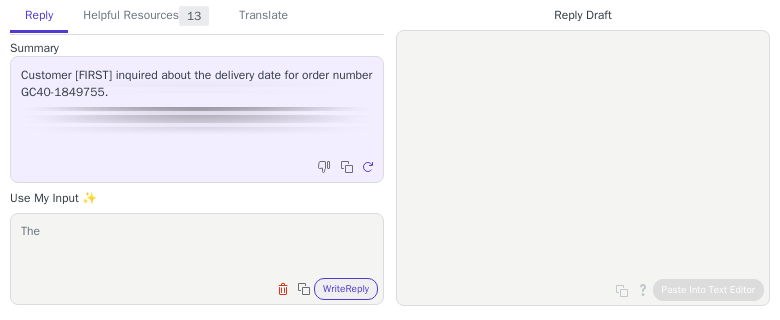 paste on "Zeiss Siemens Star Test Chart Compact Prime CP.2" 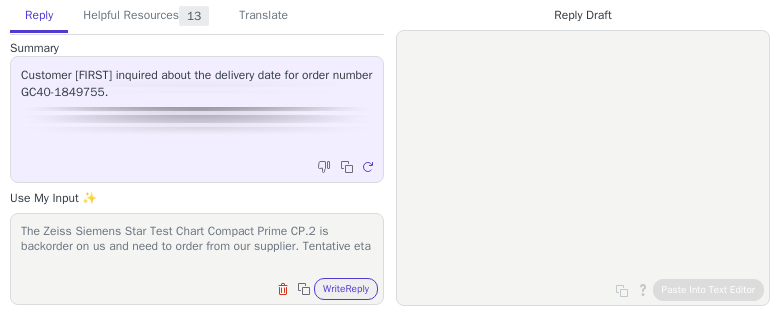 scroll, scrollTop: 1, scrollLeft: 0, axis: vertical 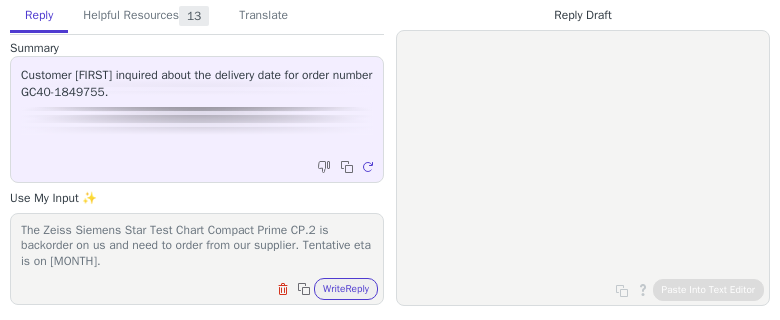 click on "The Zeiss Siemens Star Test Chart Compact Prime CP.2 is backorder on us and need to order from our supplier. Tentative eta is on [MONTH]." at bounding box center [197, 246] 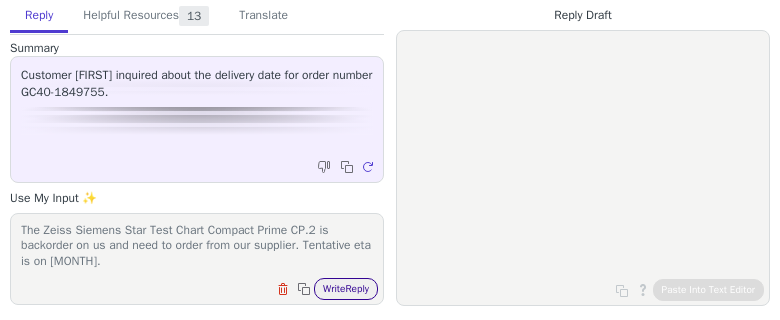 paste on "We will notify you with your order delivery once it is ready to be dispatched from us, and you will receive the tracking details once it's ready. We appreciate your understanding in this matter. Please let us know if you have any other questions." 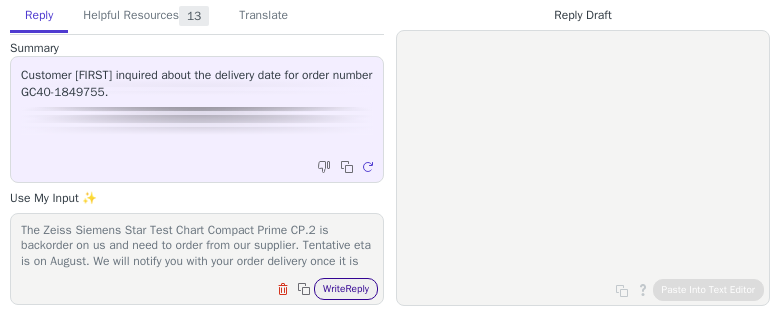 scroll, scrollTop: 78, scrollLeft: 0, axis: vertical 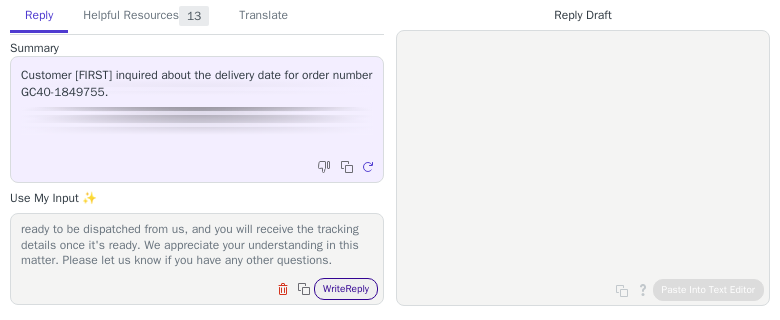 type on "The Zeiss Siemens Star Test Chart Compact Prime CP.2 is backorder on us and need to order from our supplier. Tentative eta is on August. We will notify you with your order delivery once it is ready to be dispatched from us, and you will receive the tracking details once it's ready. We appreciate your understanding in this matter. Please let us know if you have any other questions." 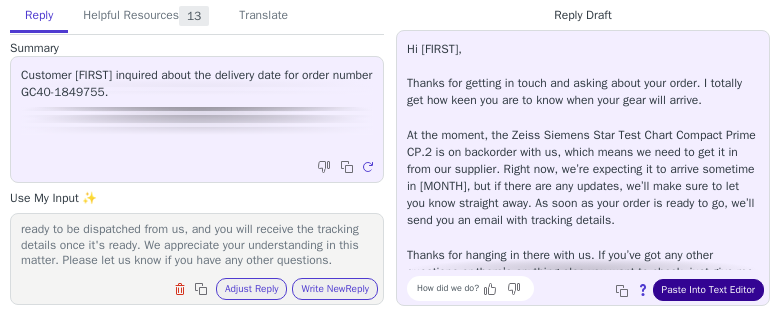 click on "Paste Into Text Editor" at bounding box center (708, 290) 